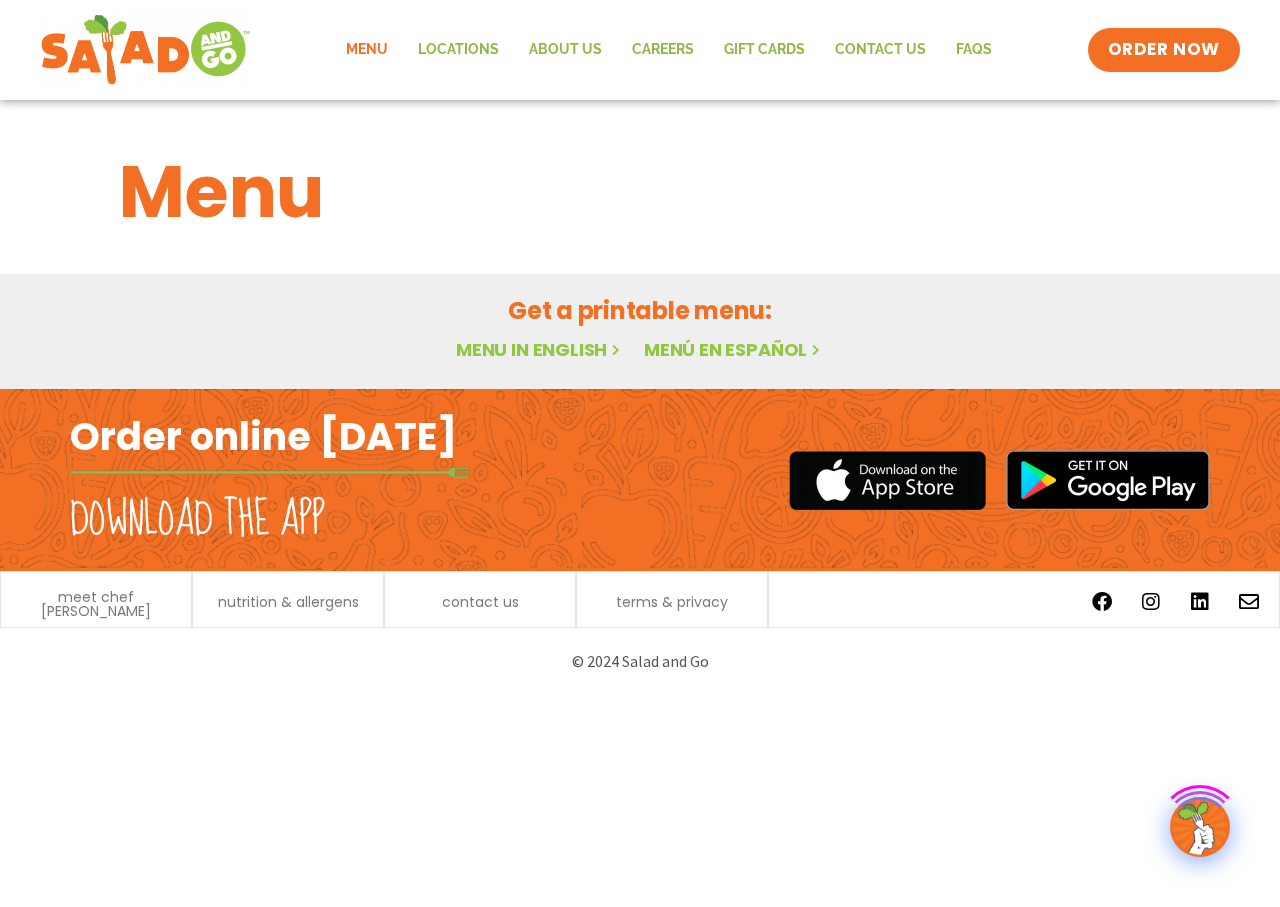 scroll, scrollTop: 0, scrollLeft: 0, axis: both 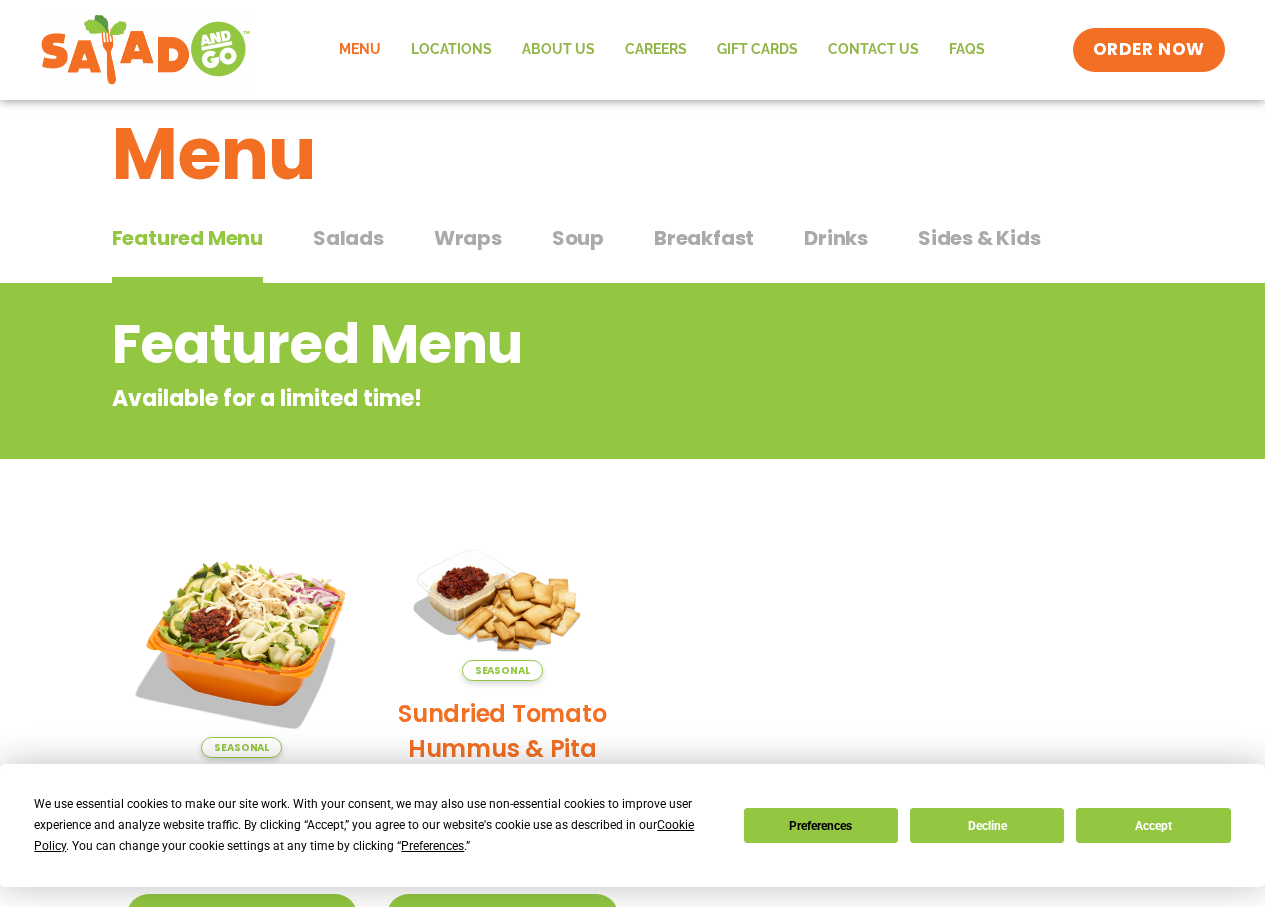 click on "Sides & Kids" at bounding box center [979, 238] 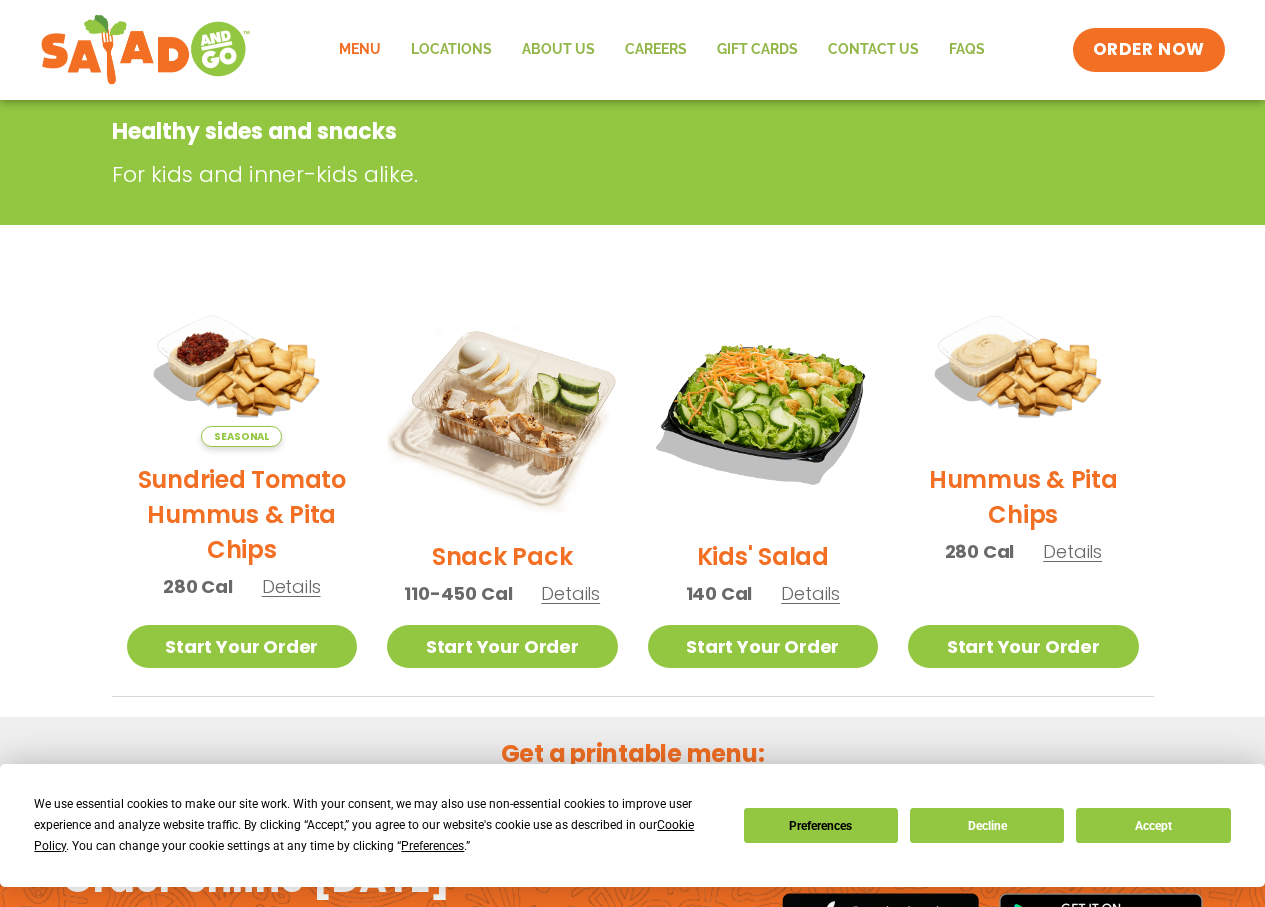 scroll, scrollTop: 333, scrollLeft: 0, axis: vertical 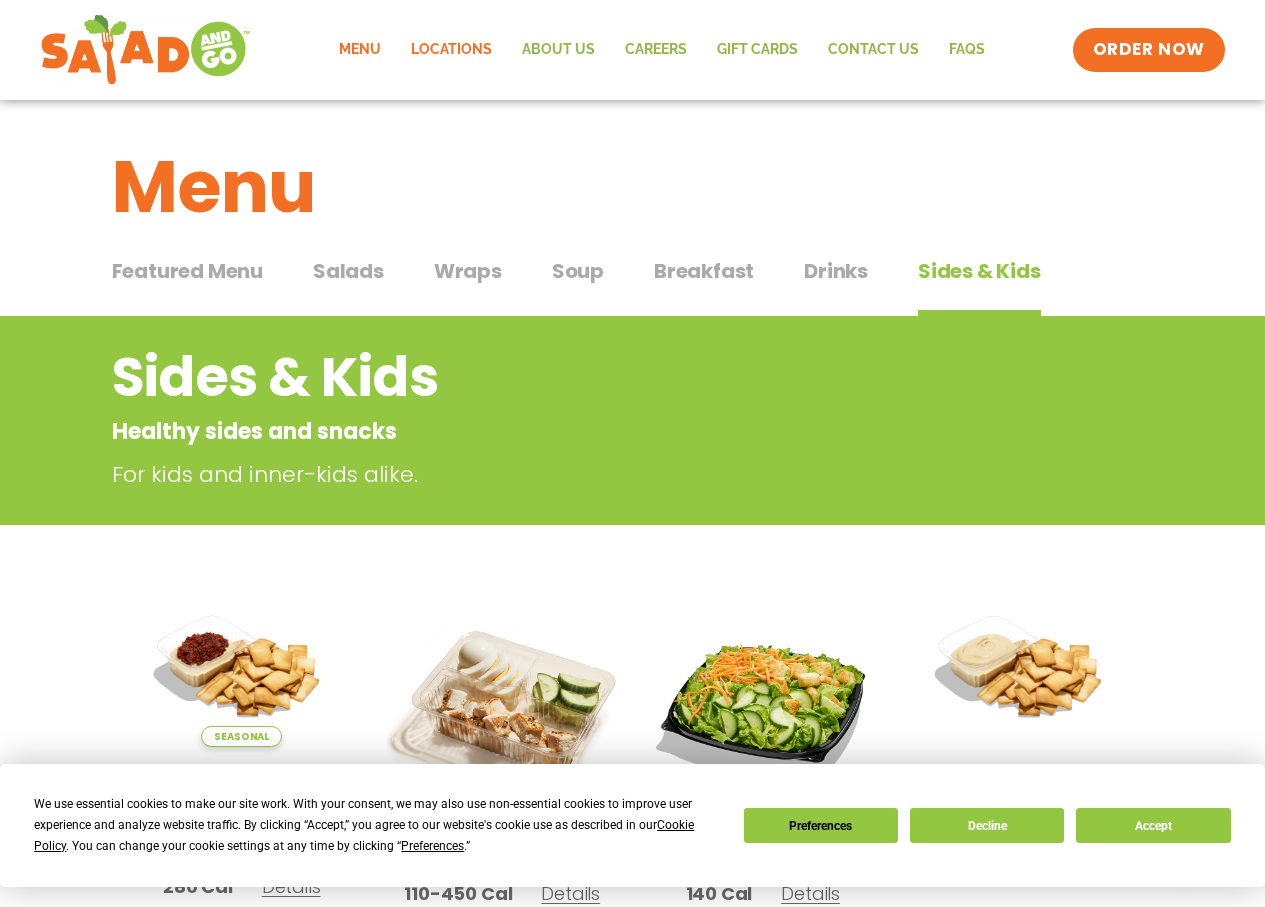 click on "Locations" 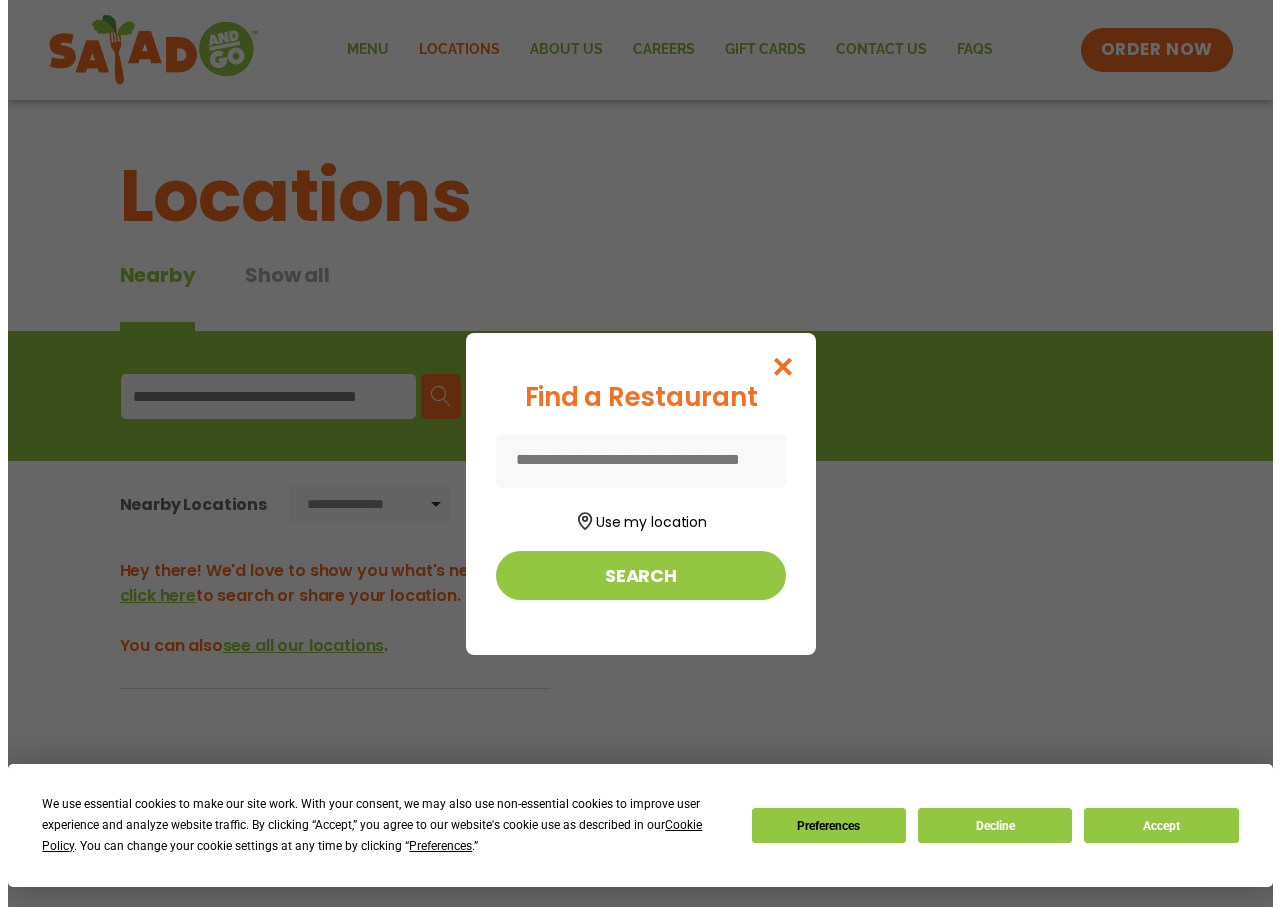 scroll, scrollTop: 0, scrollLeft: 0, axis: both 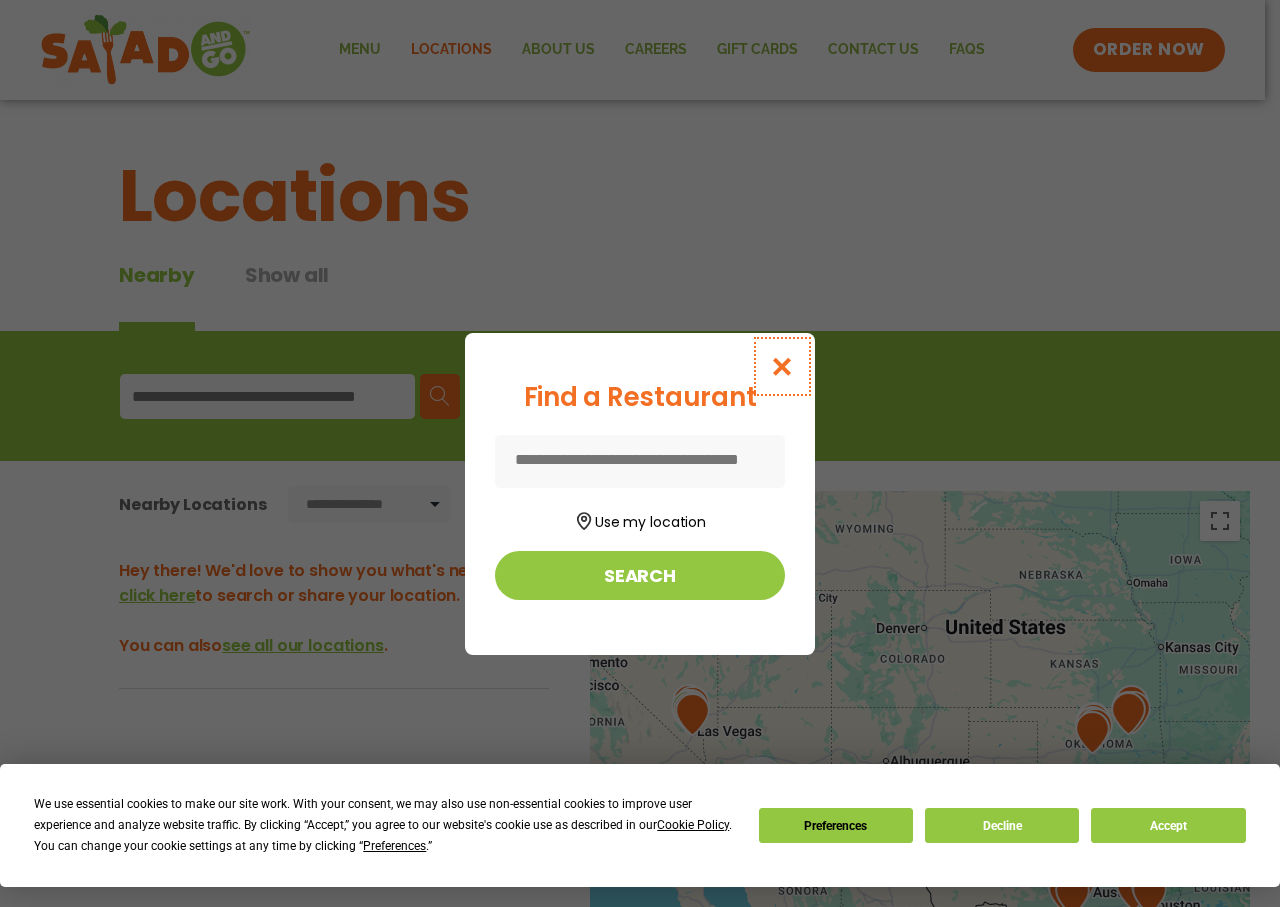 click at bounding box center [782, 366] 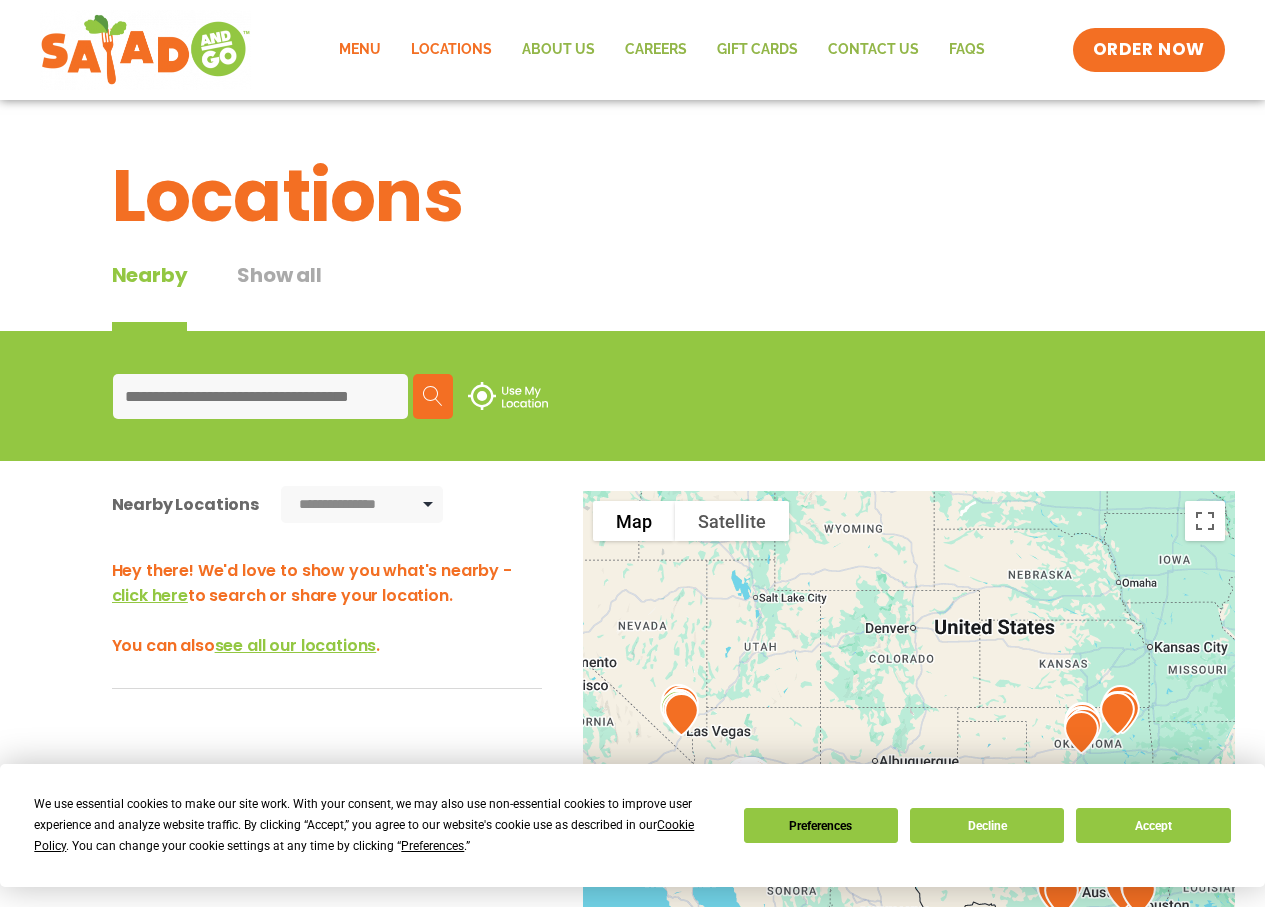 click on "Menu" 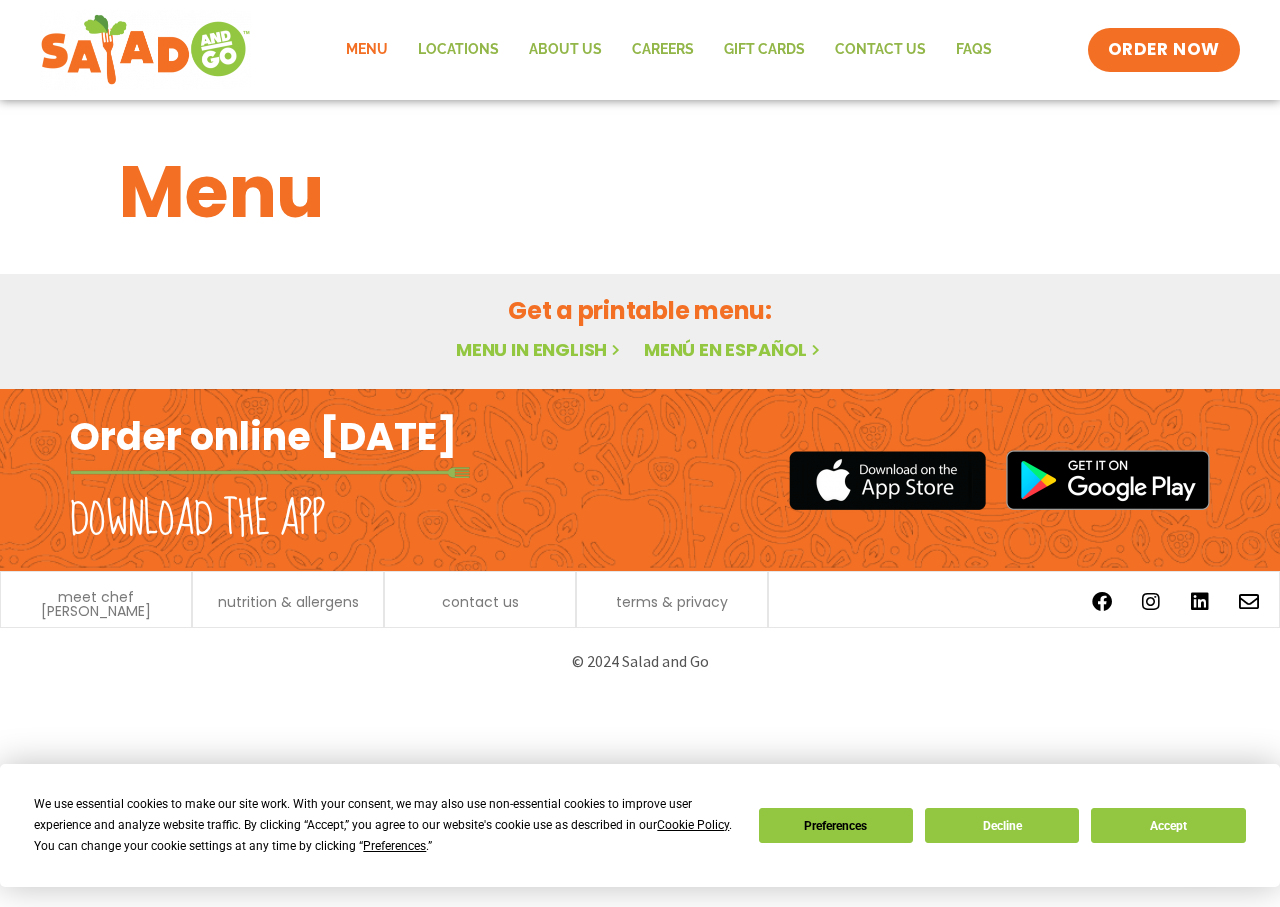 scroll, scrollTop: 0, scrollLeft: 0, axis: both 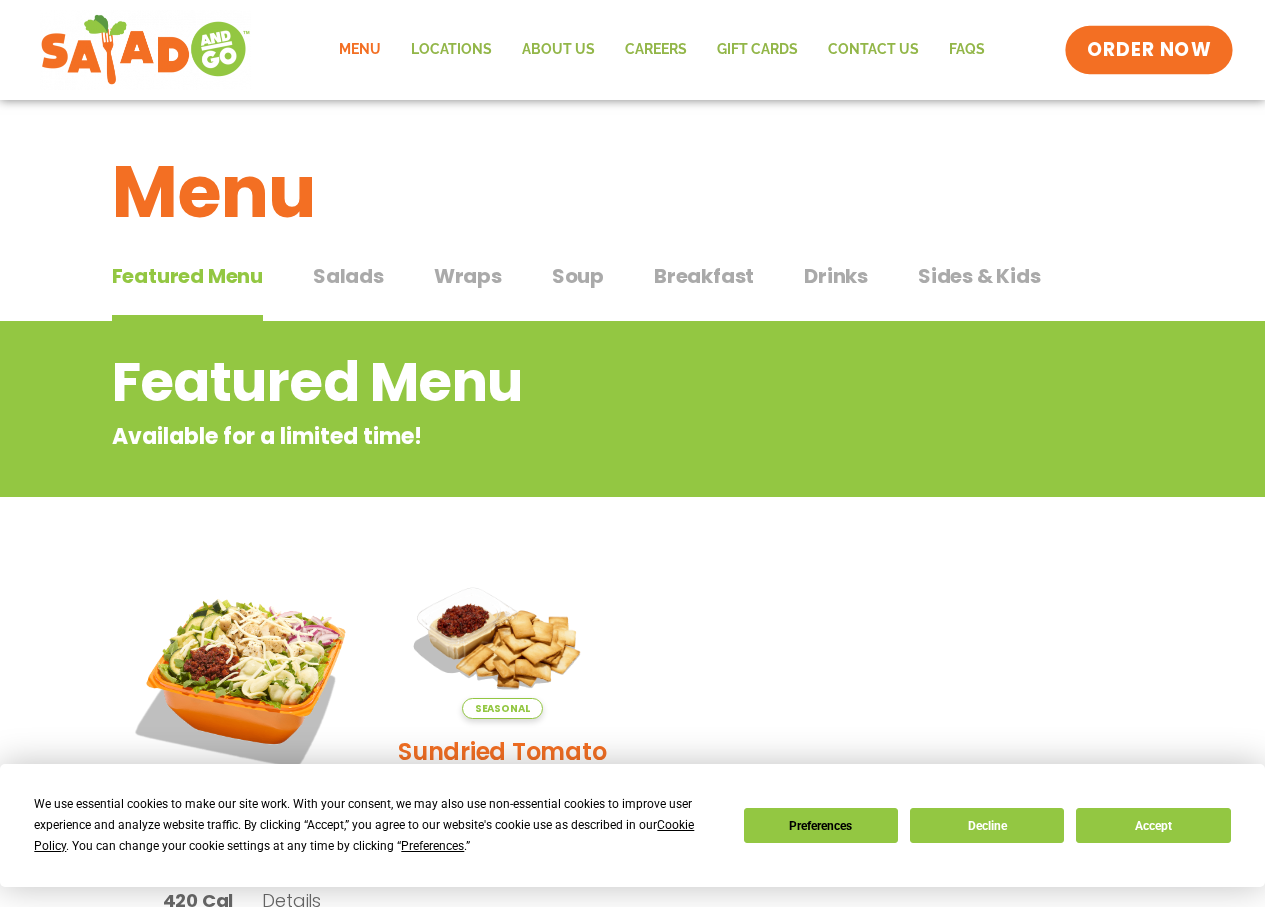 click on "ORDER NOW" at bounding box center [1149, 50] 